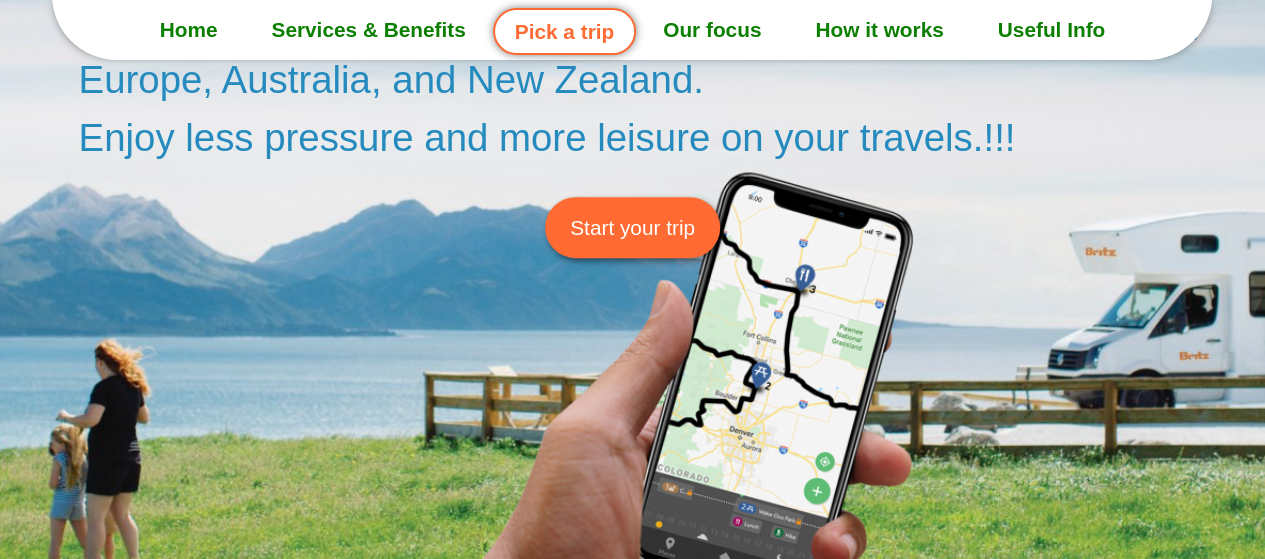 scroll, scrollTop: 300, scrollLeft: 0, axis: vertical 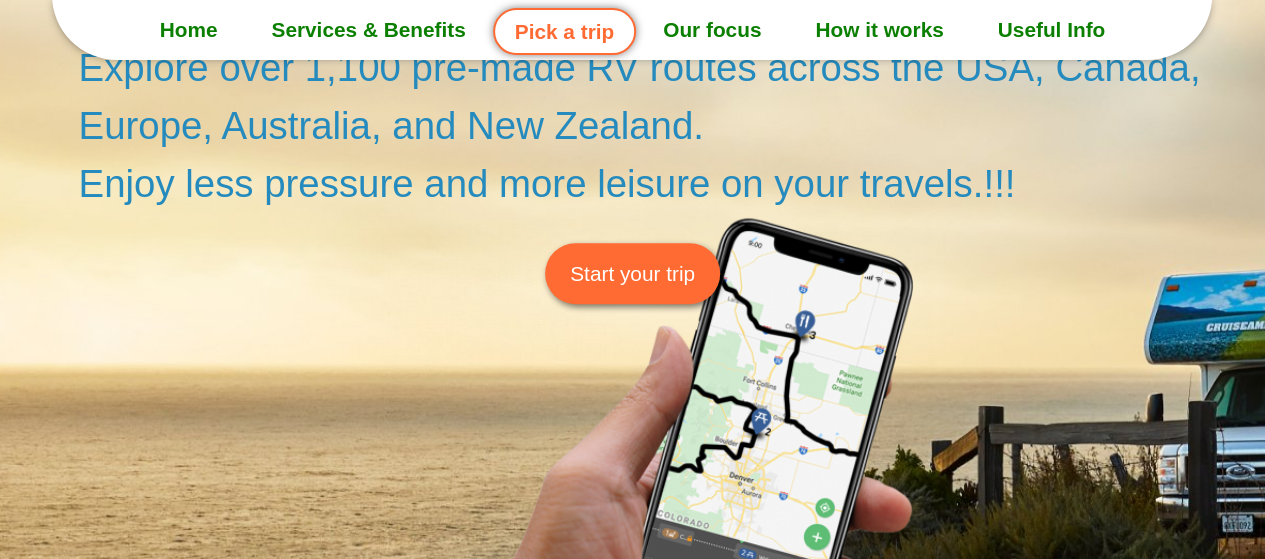 click on "Start your trip" at bounding box center (632, 273) 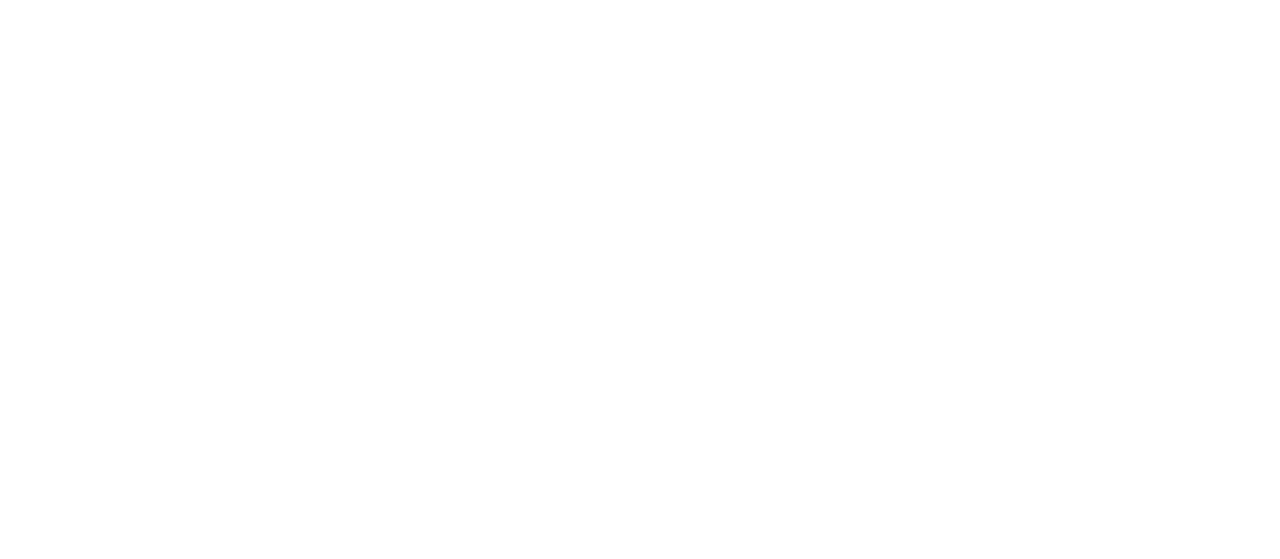 scroll, scrollTop: 0, scrollLeft: 0, axis: both 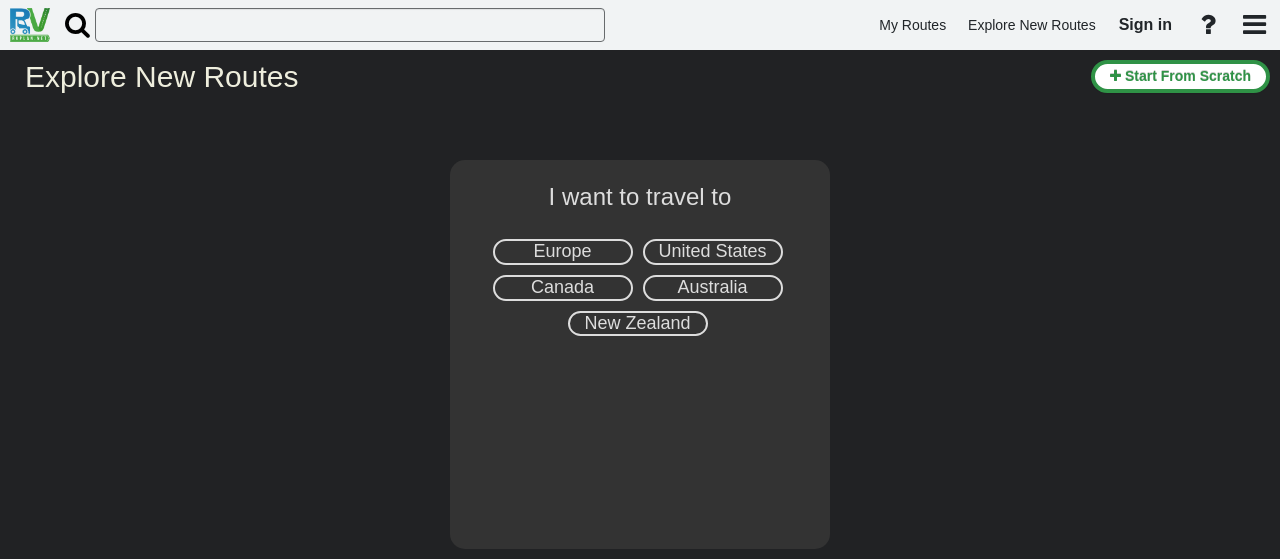 click on "Europe" at bounding box center (562, 251) 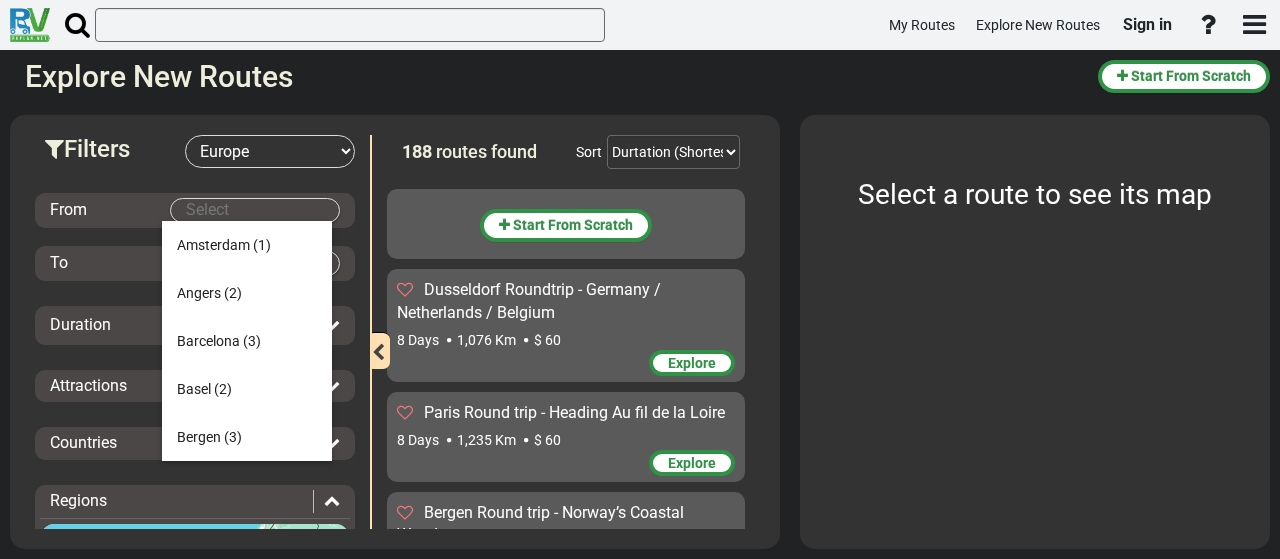click on "My Routes
Explore New Routes
Sign in
×" at bounding box center (640, 279) 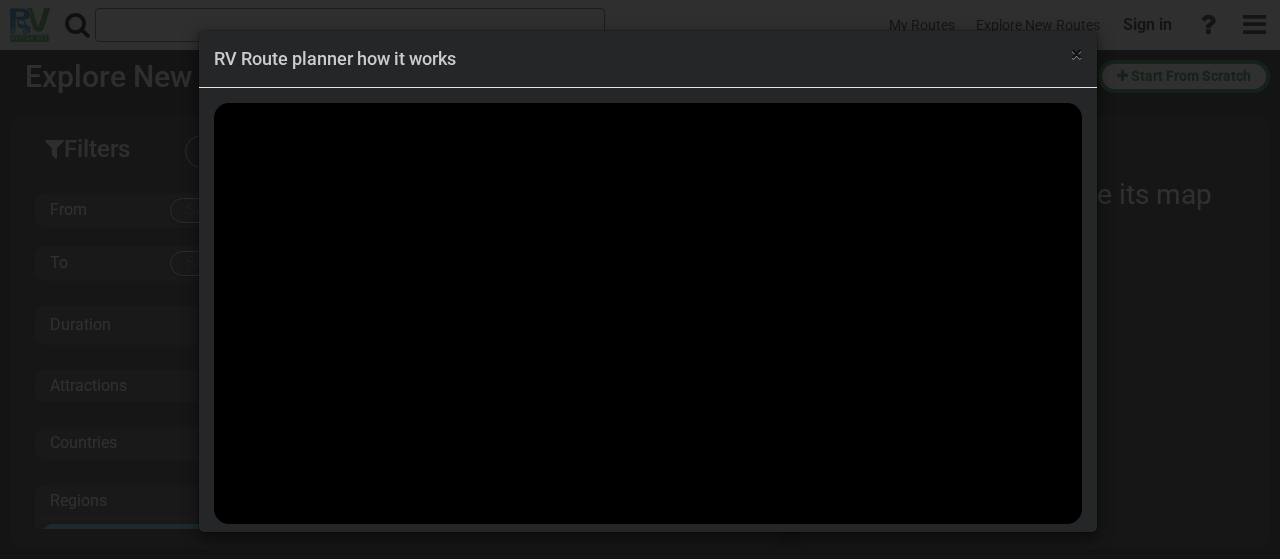 click on "×" at bounding box center (1076, 54) 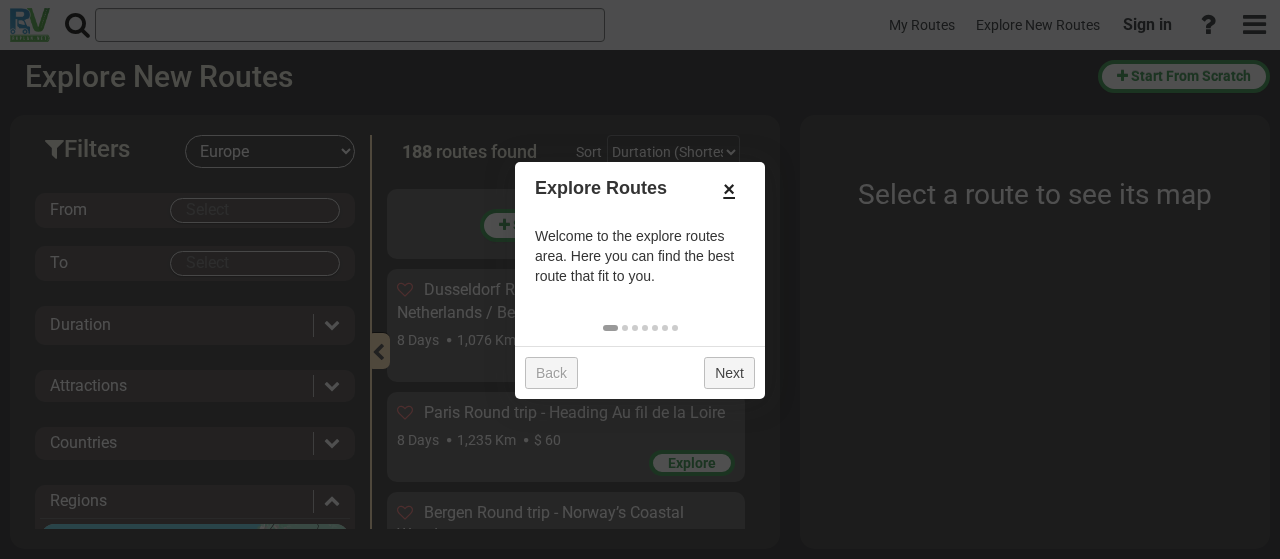 click on "×" at bounding box center [729, 189] 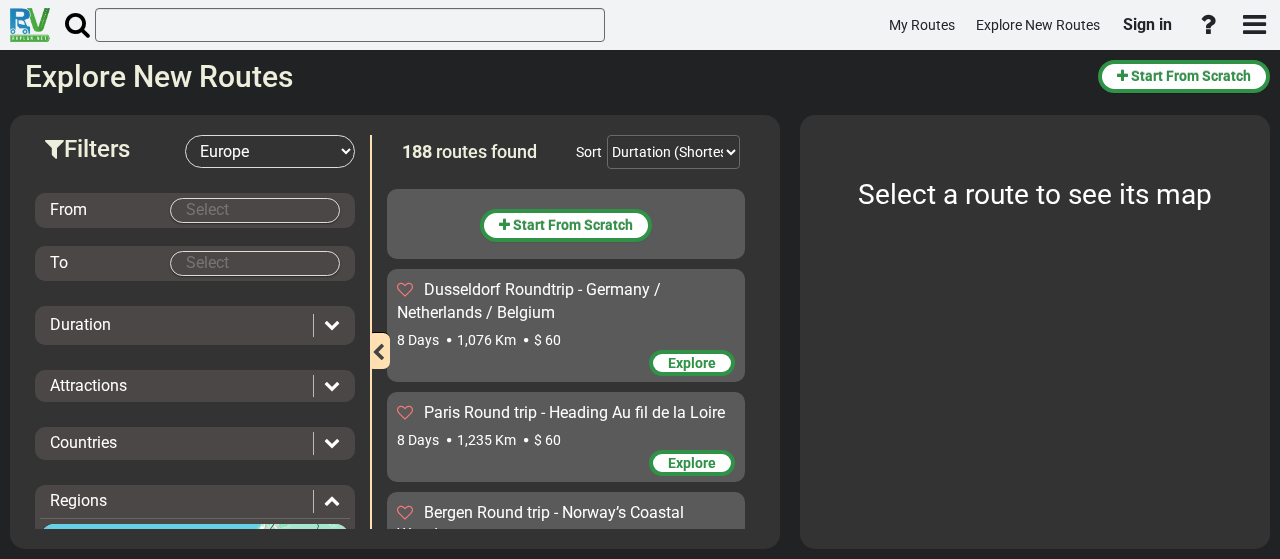 click on "My Routes
Explore New Routes
Sign in
×" at bounding box center [640, 279] 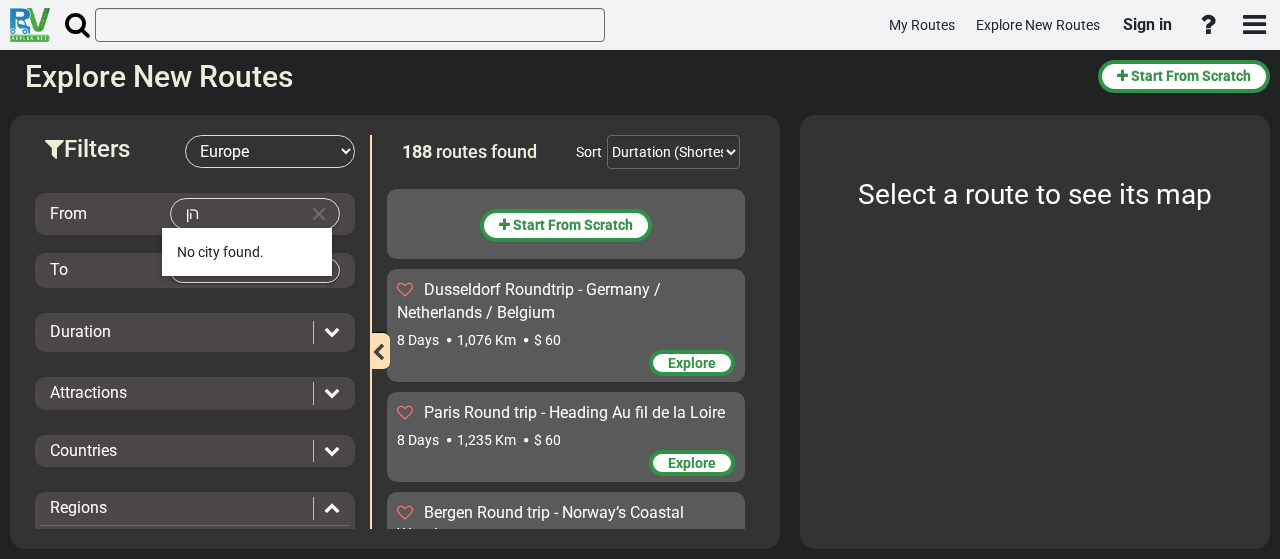 type on "ה" 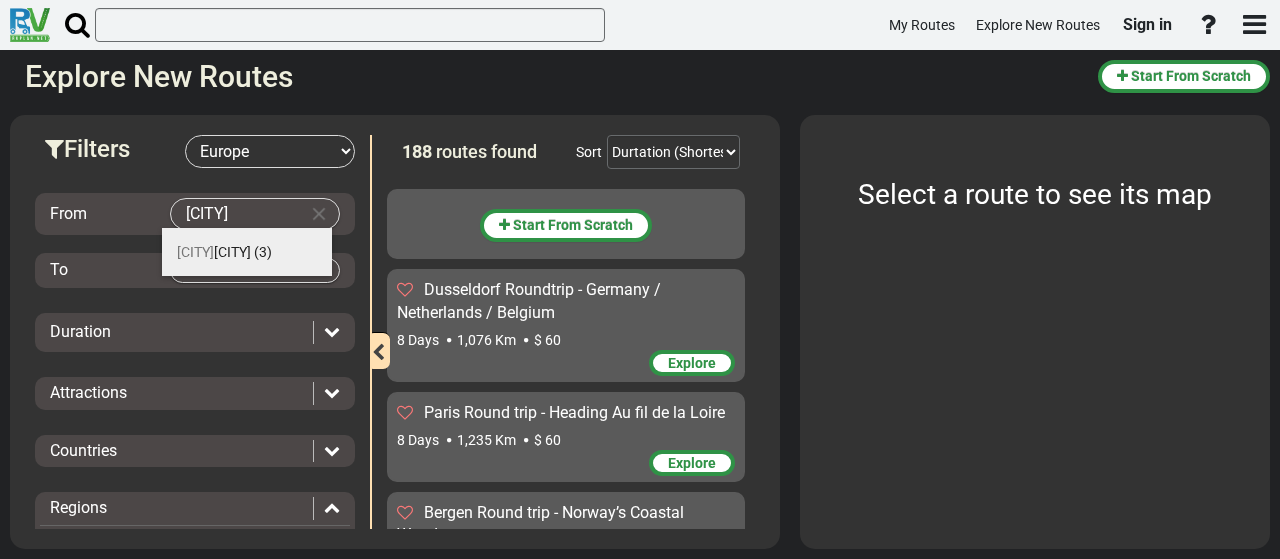 click on "[CITY]
(3)" at bounding box center [247, 252] 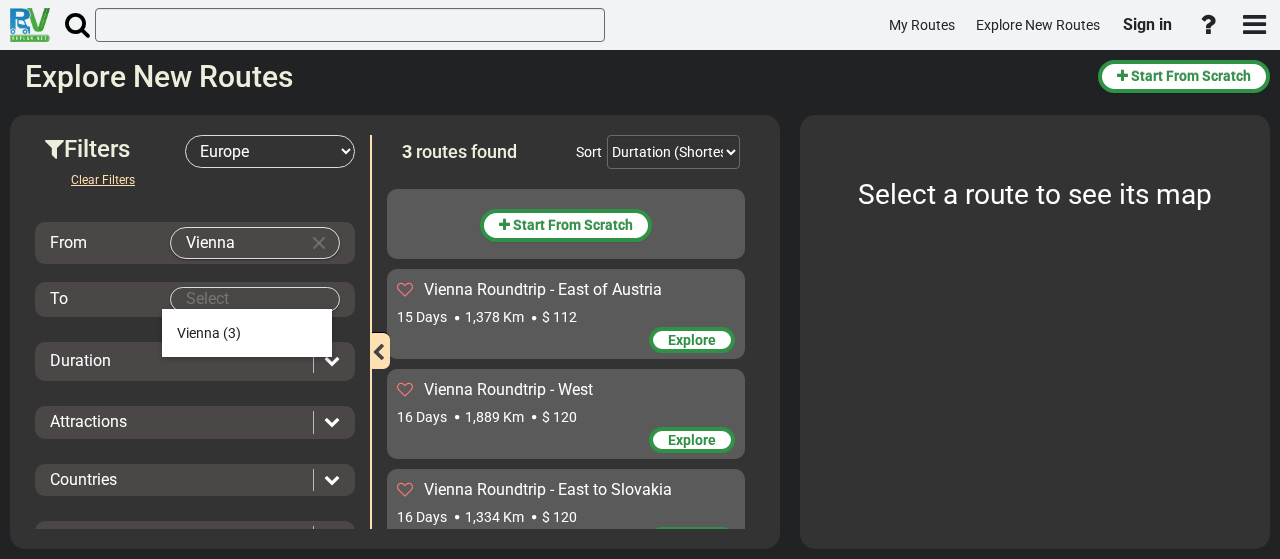 click on "My Routes
Explore New Routes
Sign in
×" at bounding box center (640, 279) 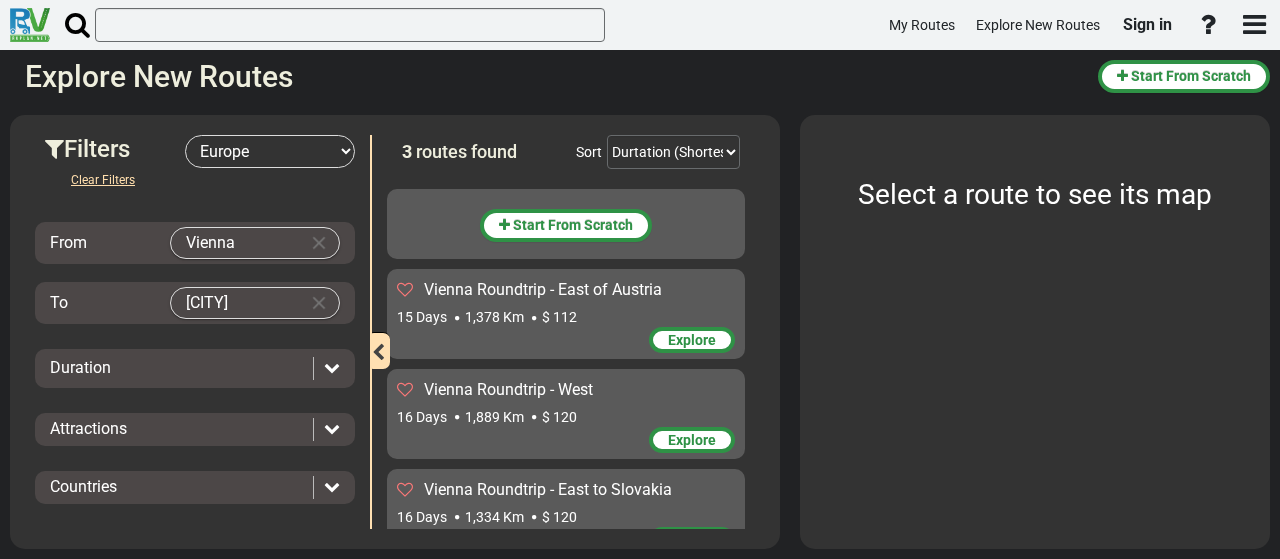 click on "My Routes
Explore New Routes
Sign in
×" at bounding box center (640, 279) 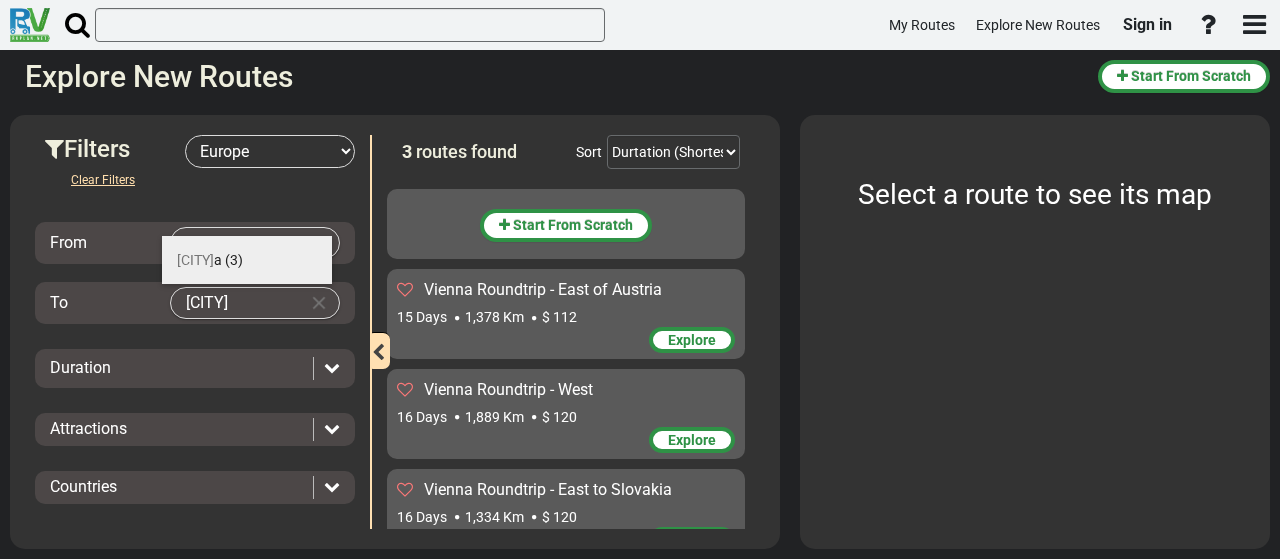 click on "[CITY]
(3)" at bounding box center [247, 260] 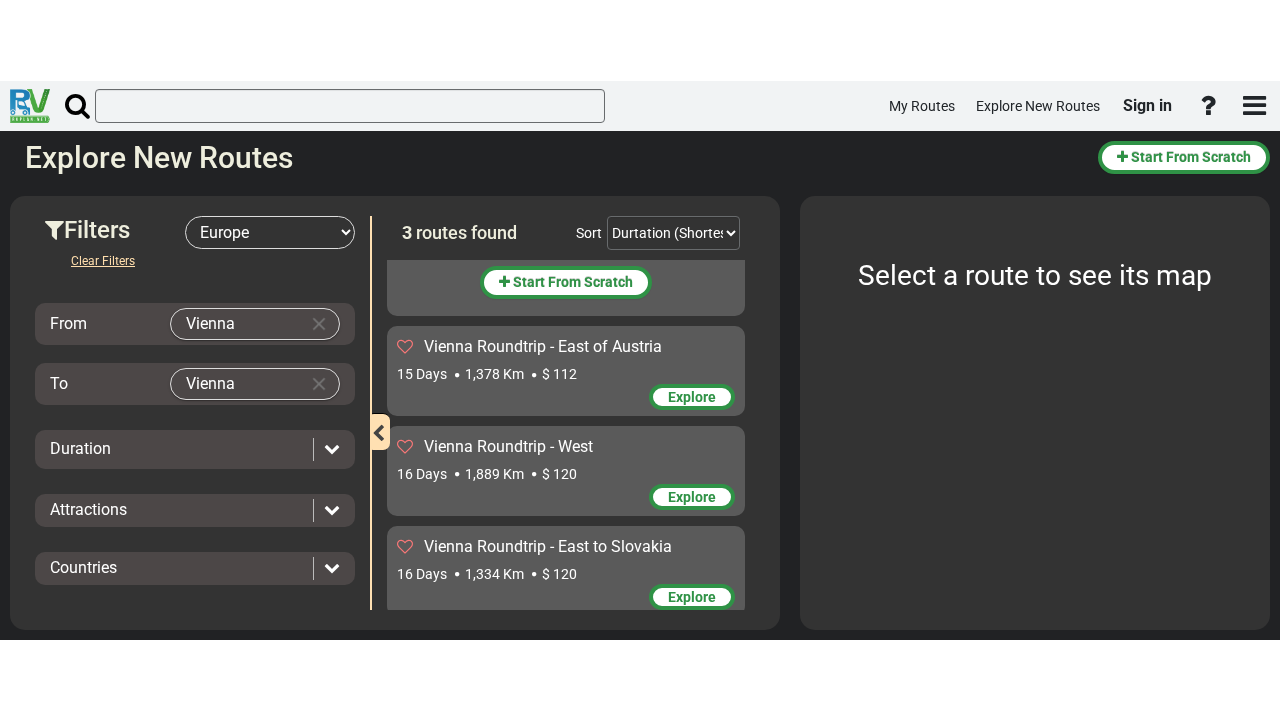 scroll, scrollTop: 37, scrollLeft: 0, axis: vertical 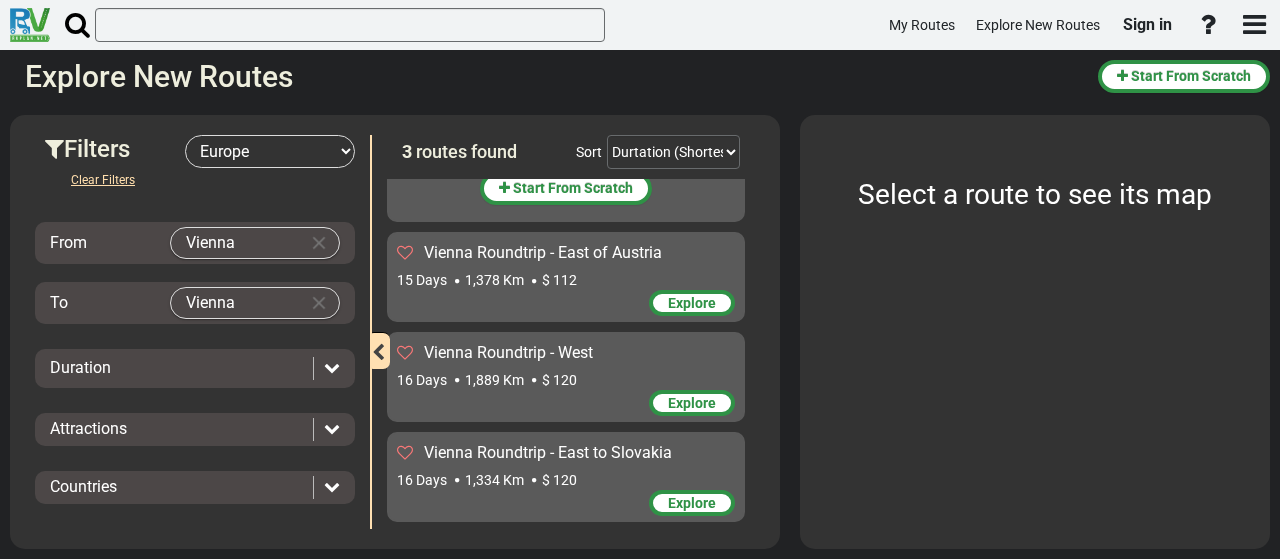 click on "Explore" at bounding box center (692, 403) 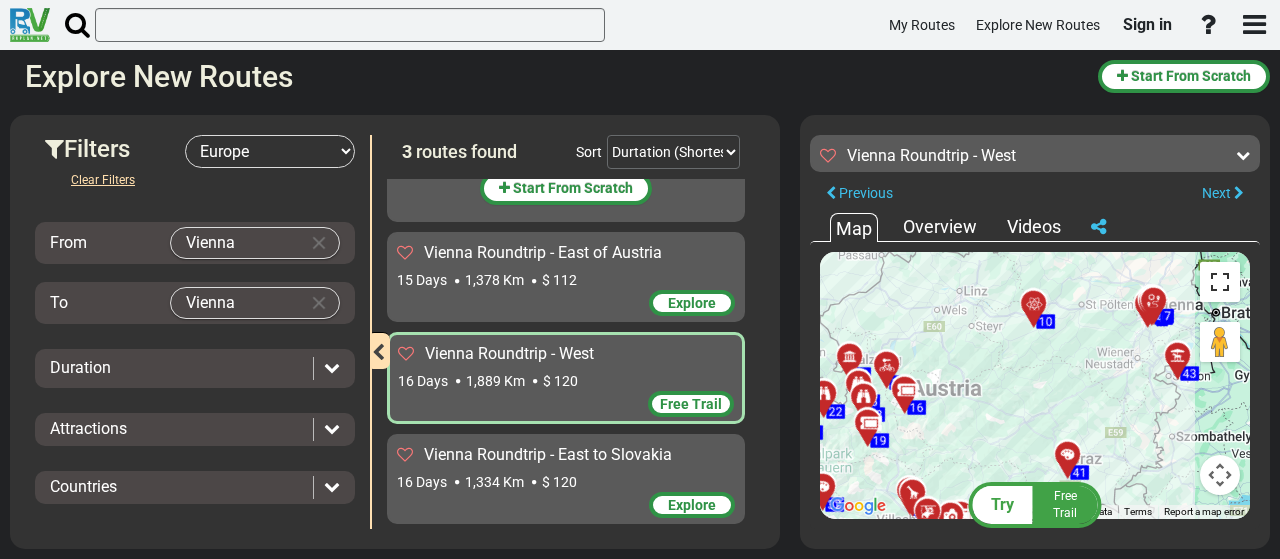 click at bounding box center [1220, 282] 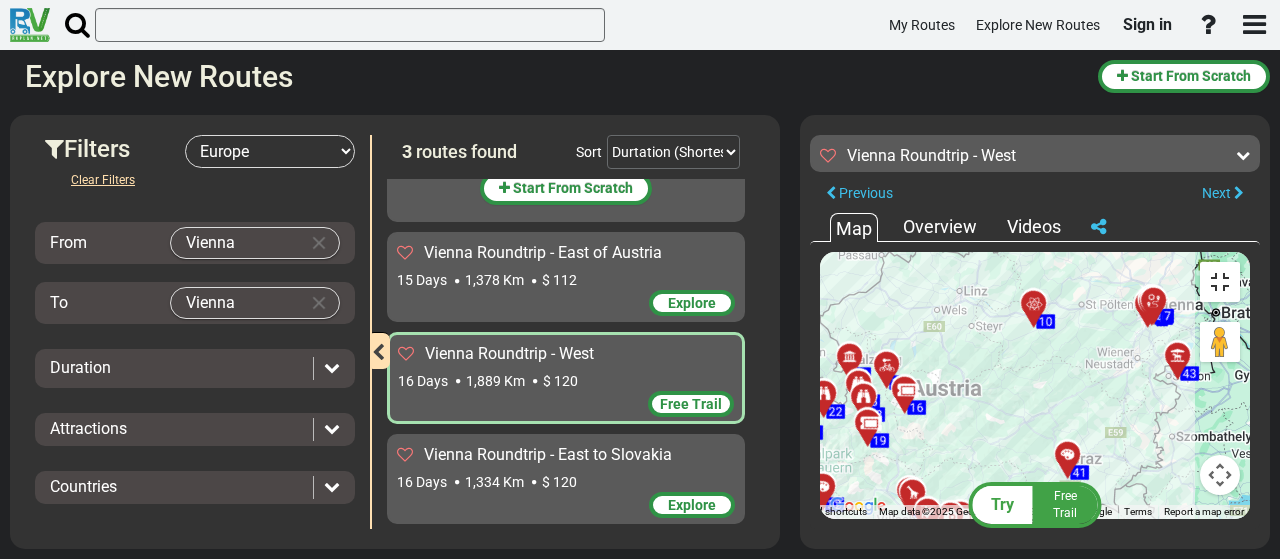 scroll, scrollTop: 0, scrollLeft: 0, axis: both 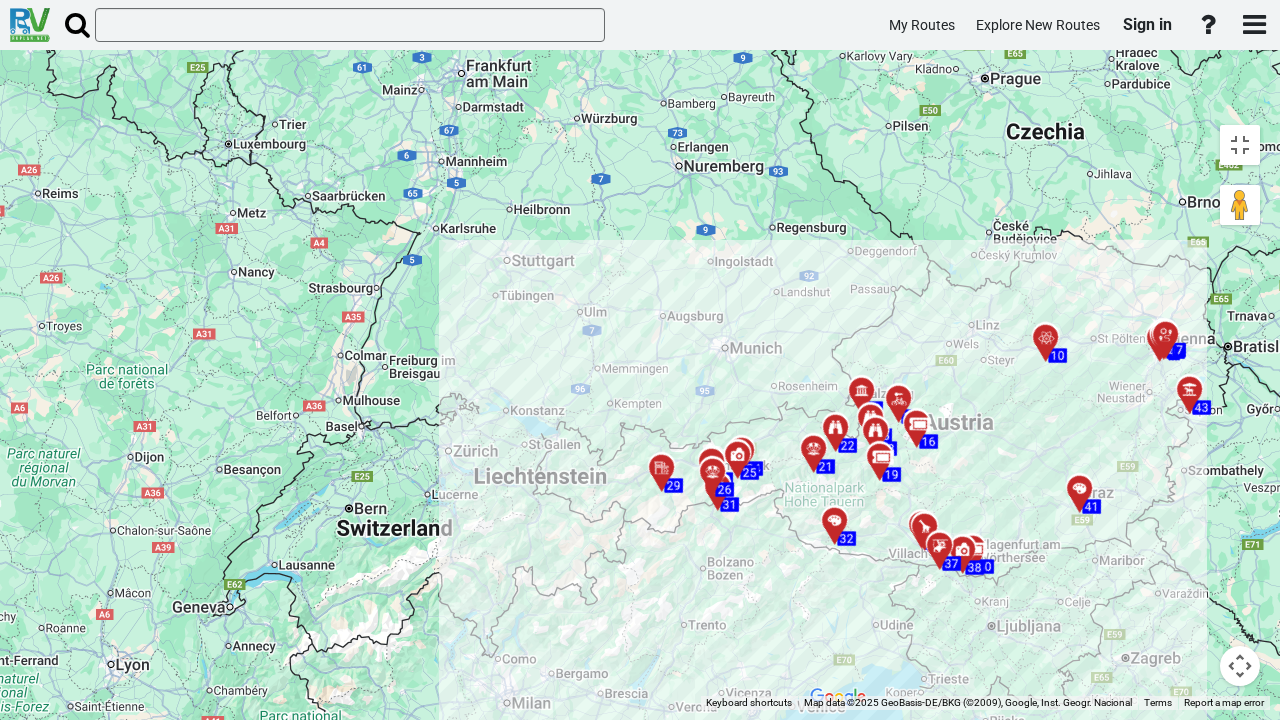 drag, startPoint x: 925, startPoint y: 312, endPoint x: 702, endPoint y: 354, distance: 226.92068 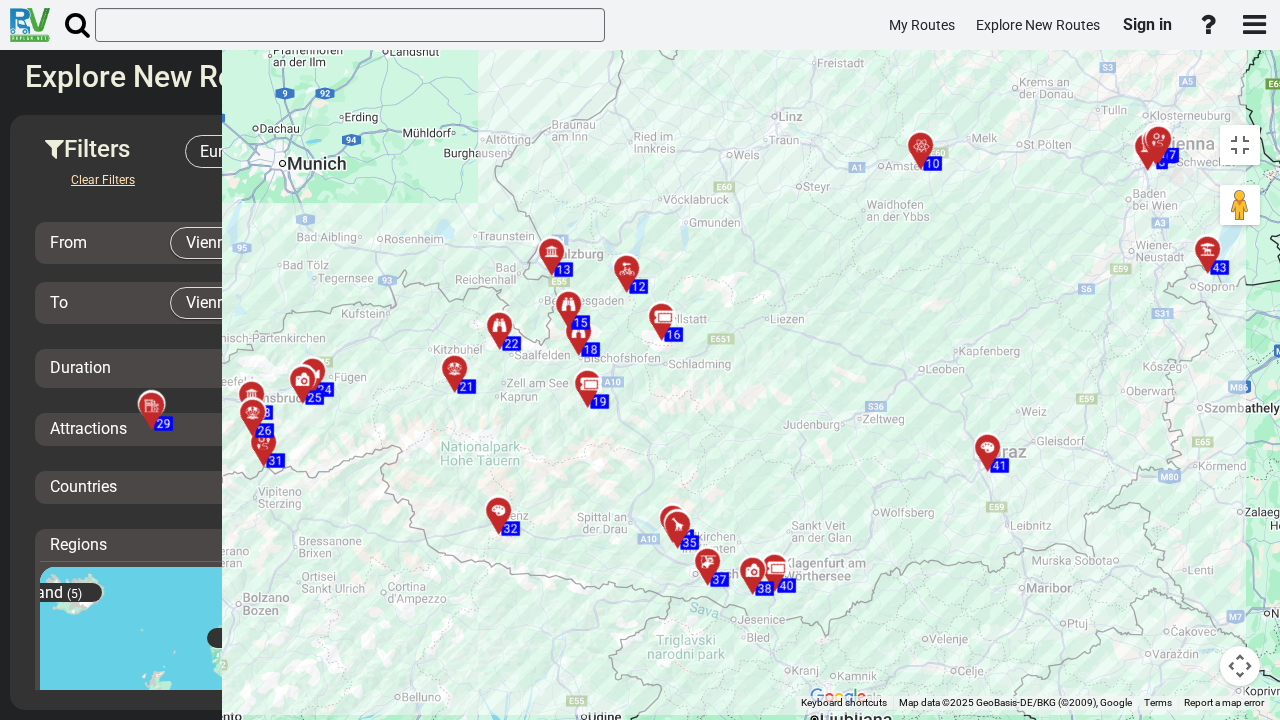 drag, startPoint x: 664, startPoint y: 412, endPoint x: 749, endPoint y: 291, distance: 147.87157 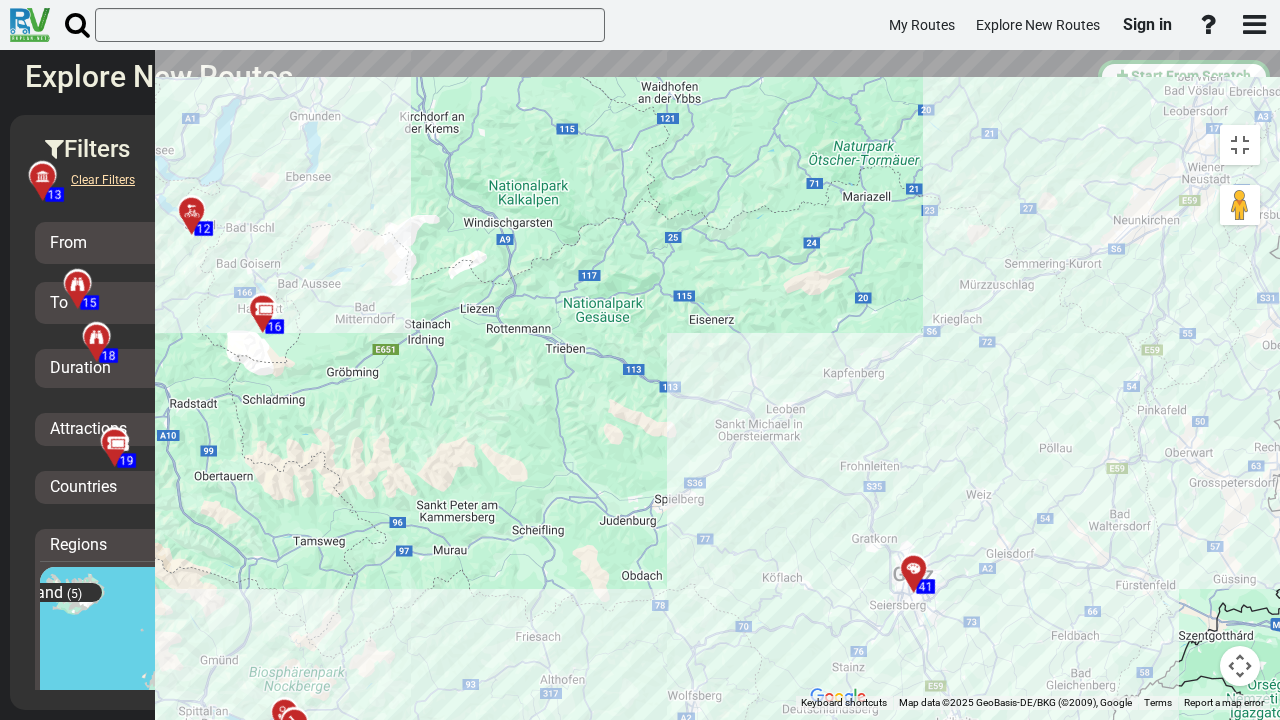 drag, startPoint x: 806, startPoint y: 200, endPoint x: 676, endPoint y: 457, distance: 288.00867 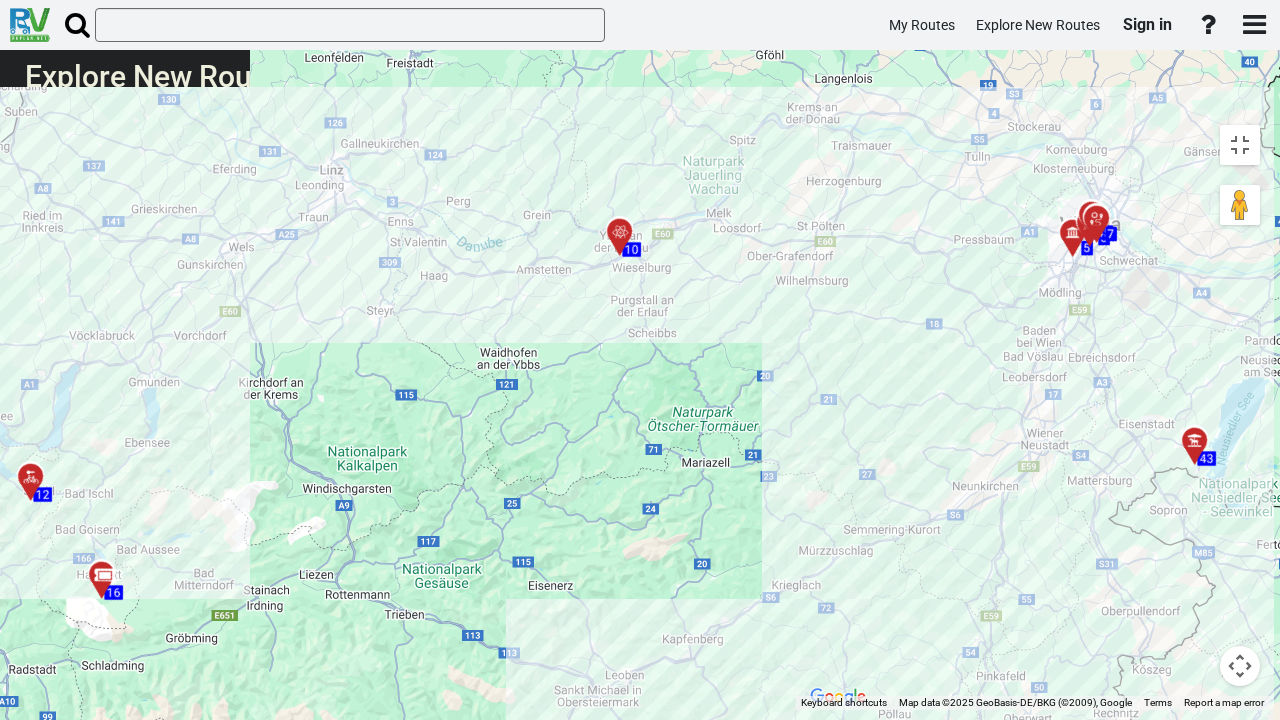drag, startPoint x: 856, startPoint y: 242, endPoint x: 729, endPoint y: 426, distance: 223.57326 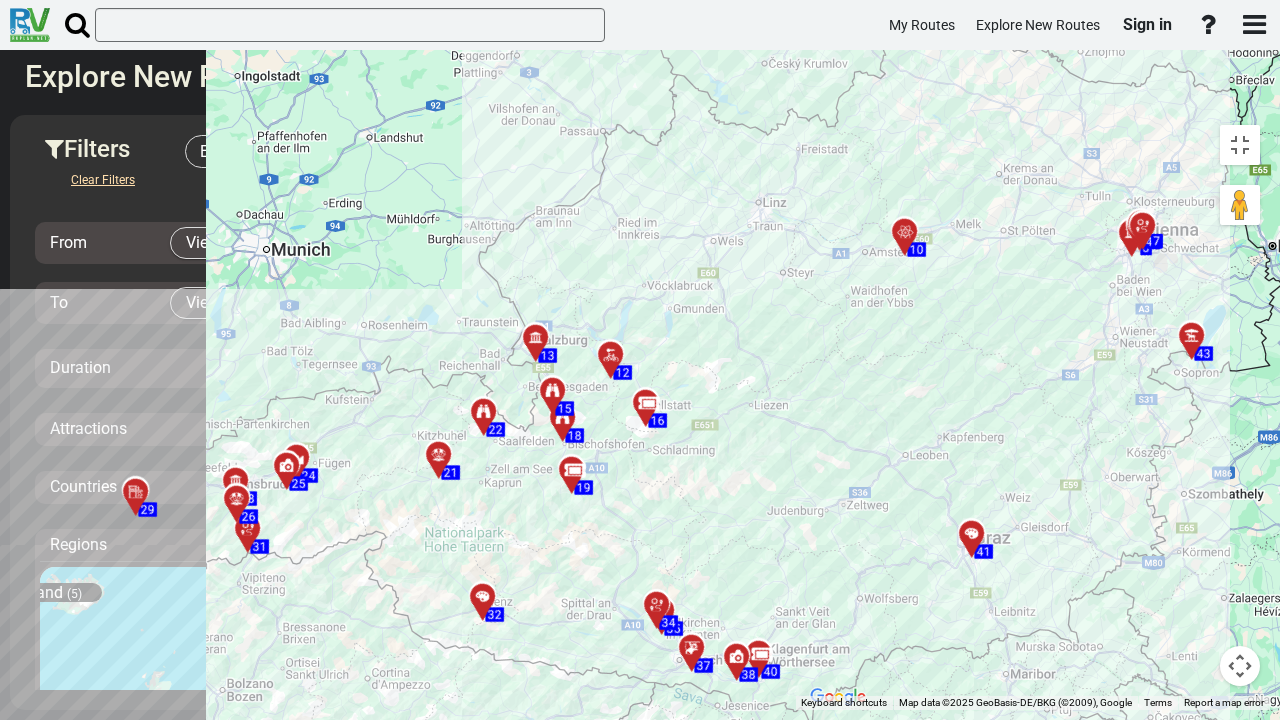 drag, startPoint x: 788, startPoint y: 188, endPoint x: 604, endPoint y: 364, distance: 254.62129 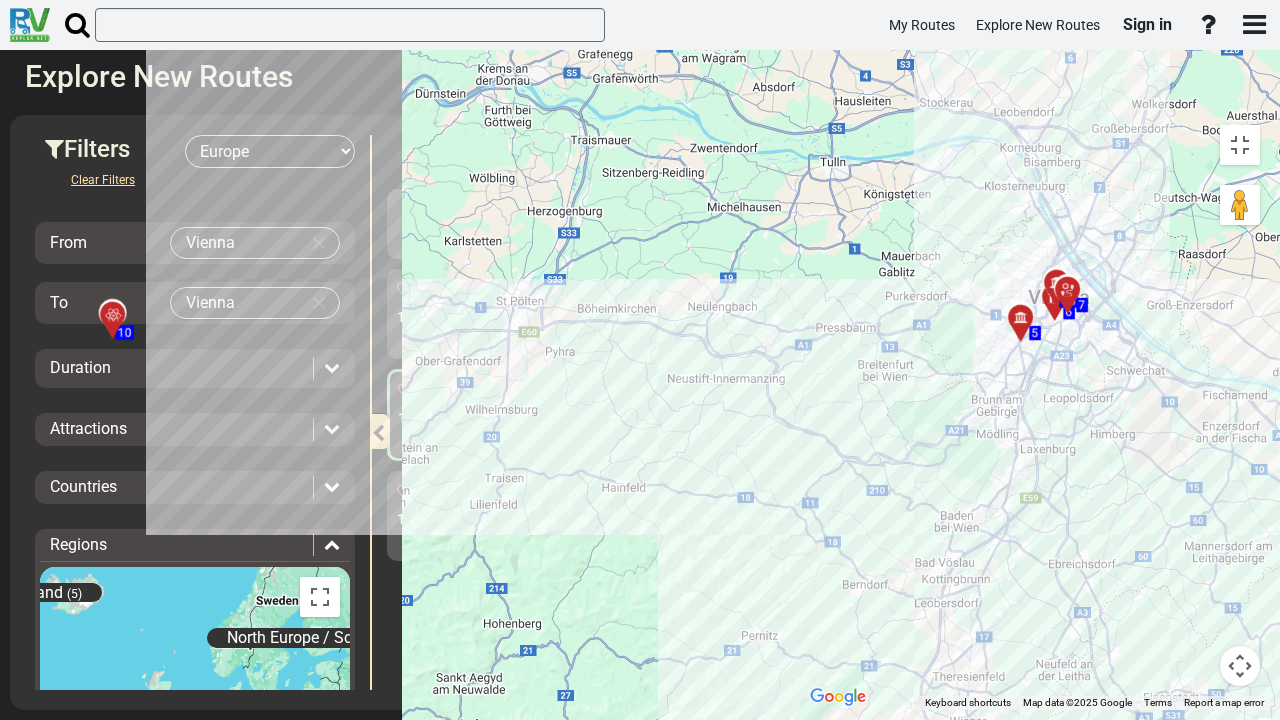 drag, startPoint x: 720, startPoint y: 305, endPoint x: 735, endPoint y: 348, distance: 45.54119 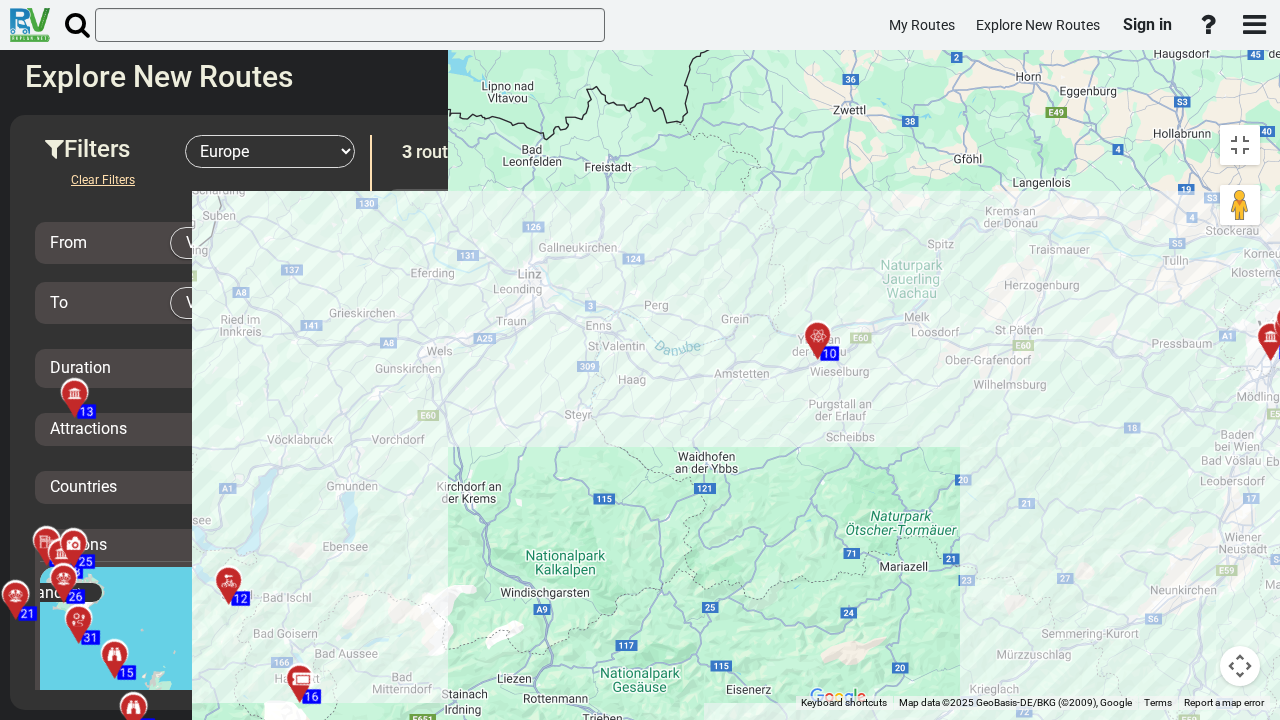 drag, startPoint x: 588, startPoint y: 427, endPoint x: 784, endPoint y: 407, distance: 197.01776 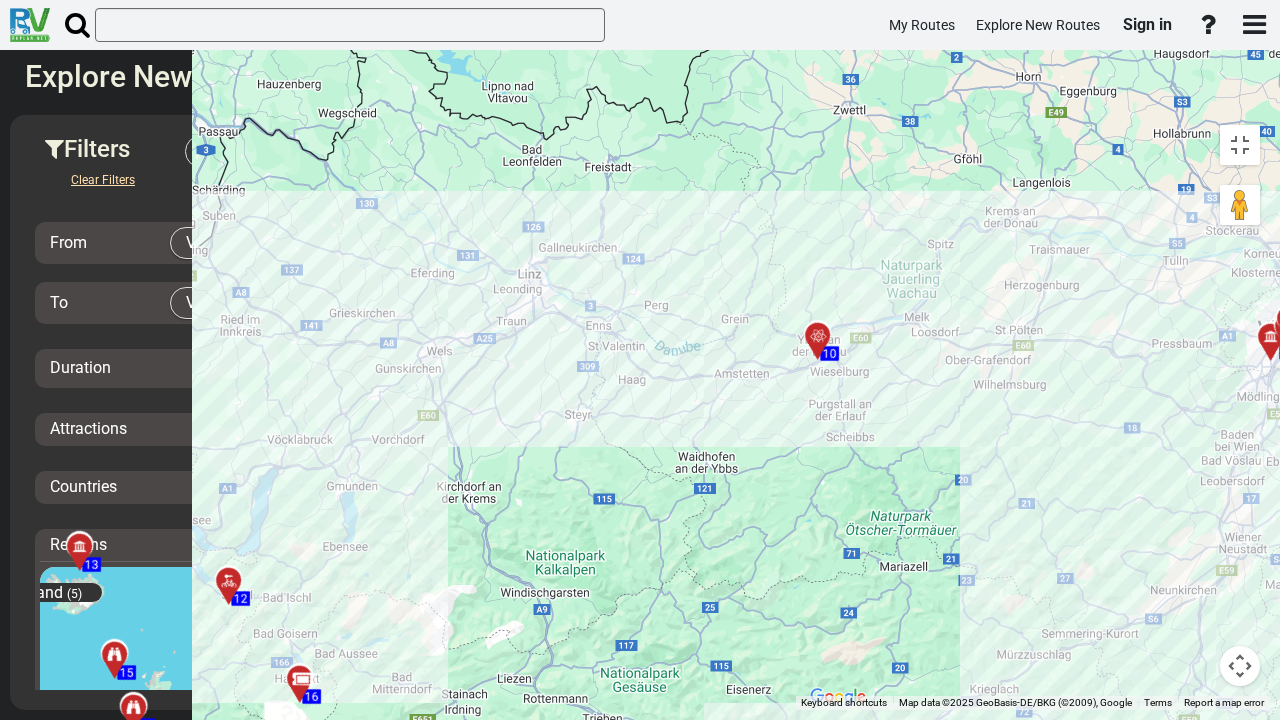 click at bounding box center [818, 337] 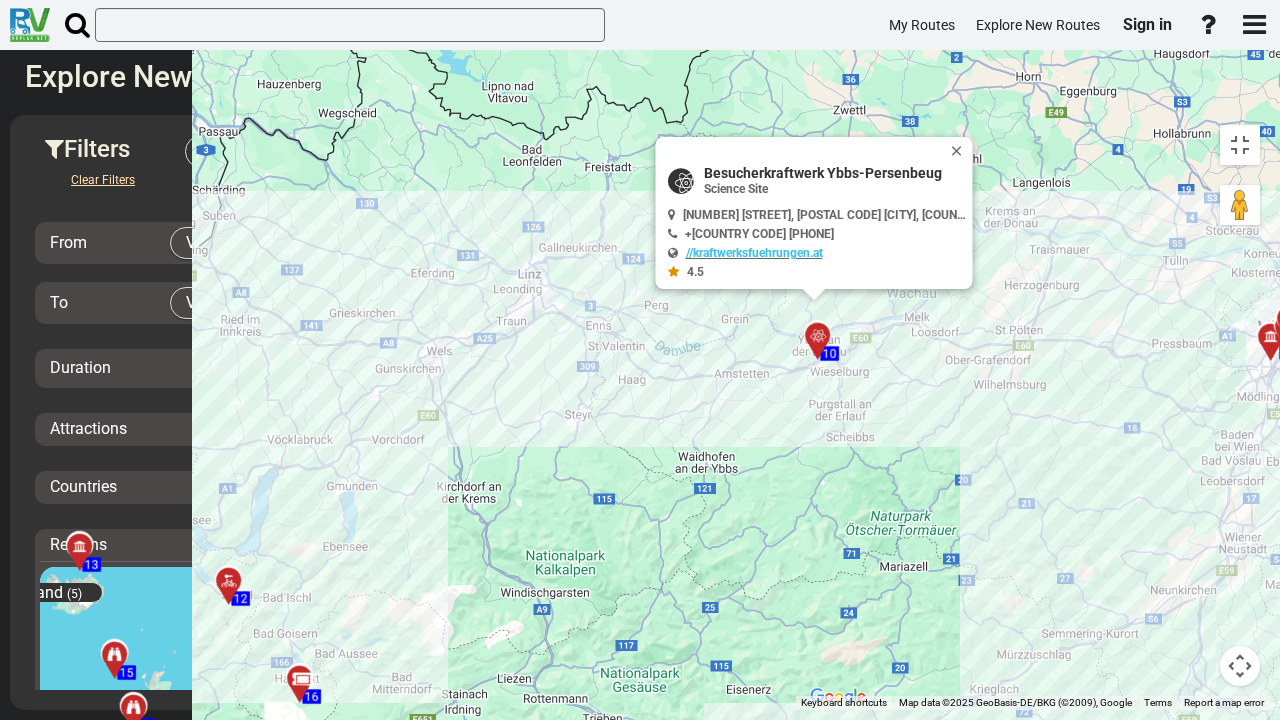 click on "To activate drag with keyboard, press Alt + Enter. Once in keyboard drag state, use the arrow keys to move the marker. To complete the drag, press the Enter key. To cancel, press Escape. 43 43 5 5 6 6 10 10 45 45 7 7 29 29 28 28 31 31 26 26 25 25 24 24 41 41 34 34 16 16 35 35 12 12 40 40 37 37 15 15 18 18 19 19 38 38 13 13 22 22 21 21 32 32                                                                                                                                                                                                                                                                                                                                                                                                                                                                                                                                                                                                                               Besucherkraftwerk Ybbs-Persenbeug Science Site +[COUNTRY CODE] [PHONE] 4.5" at bounding box center (1035, 412) 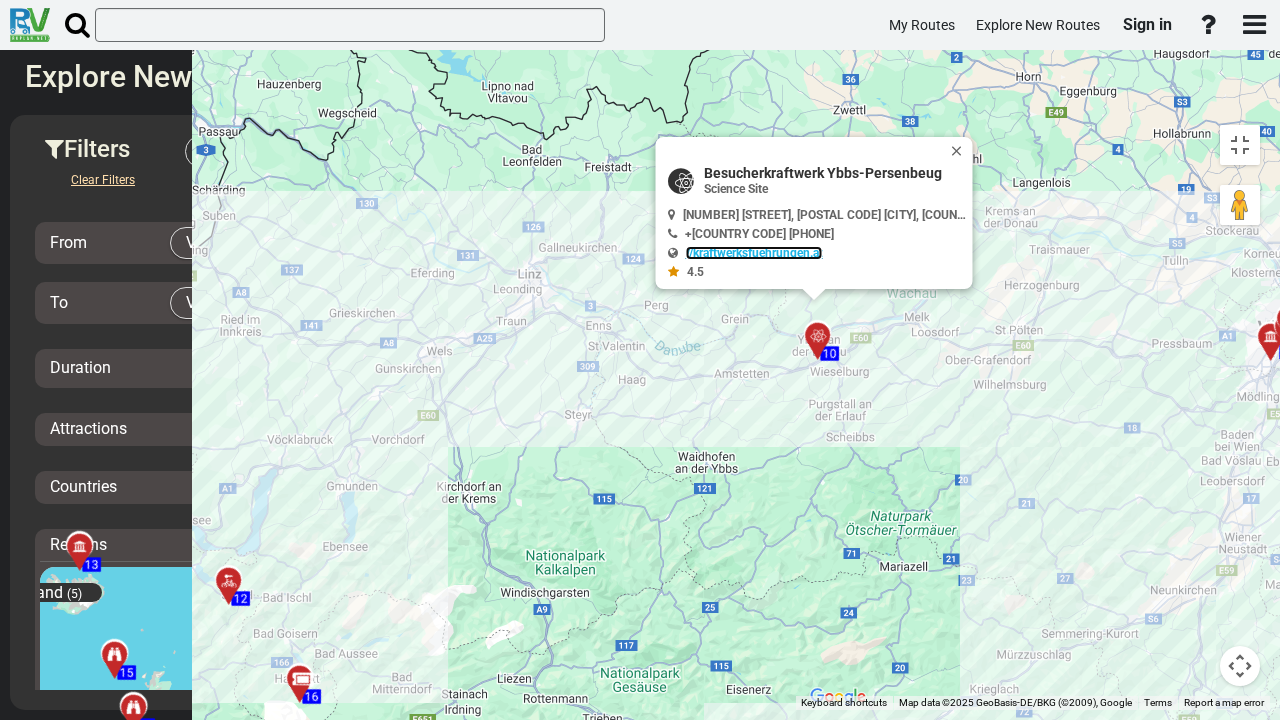 click on "//kraftwerksfuehrungen.at" at bounding box center (754, 254) 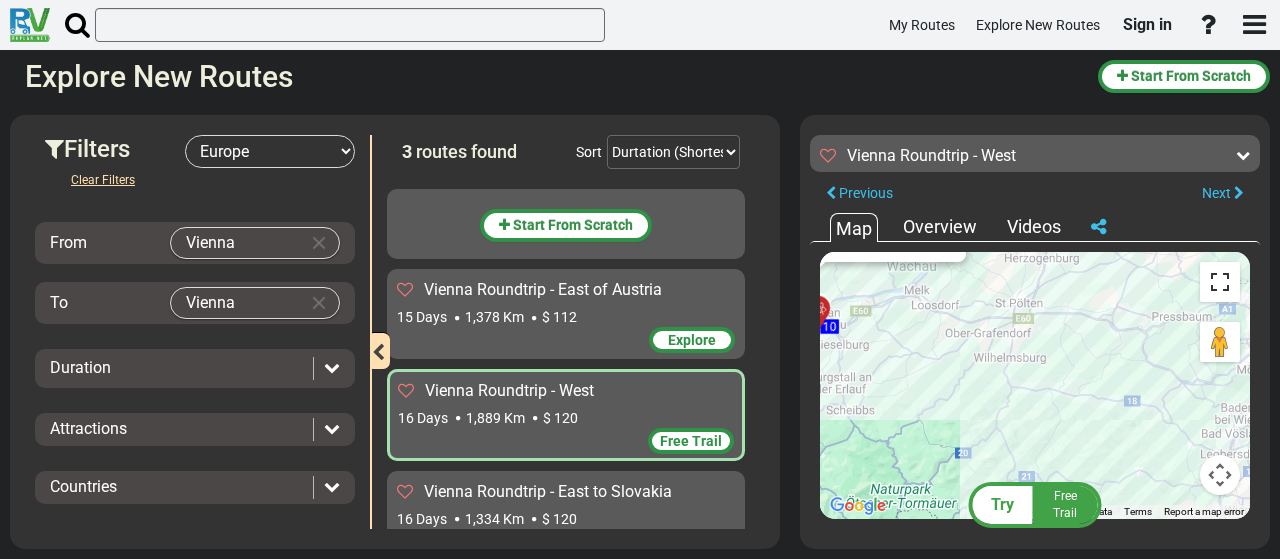 click at bounding box center [1220, 282] 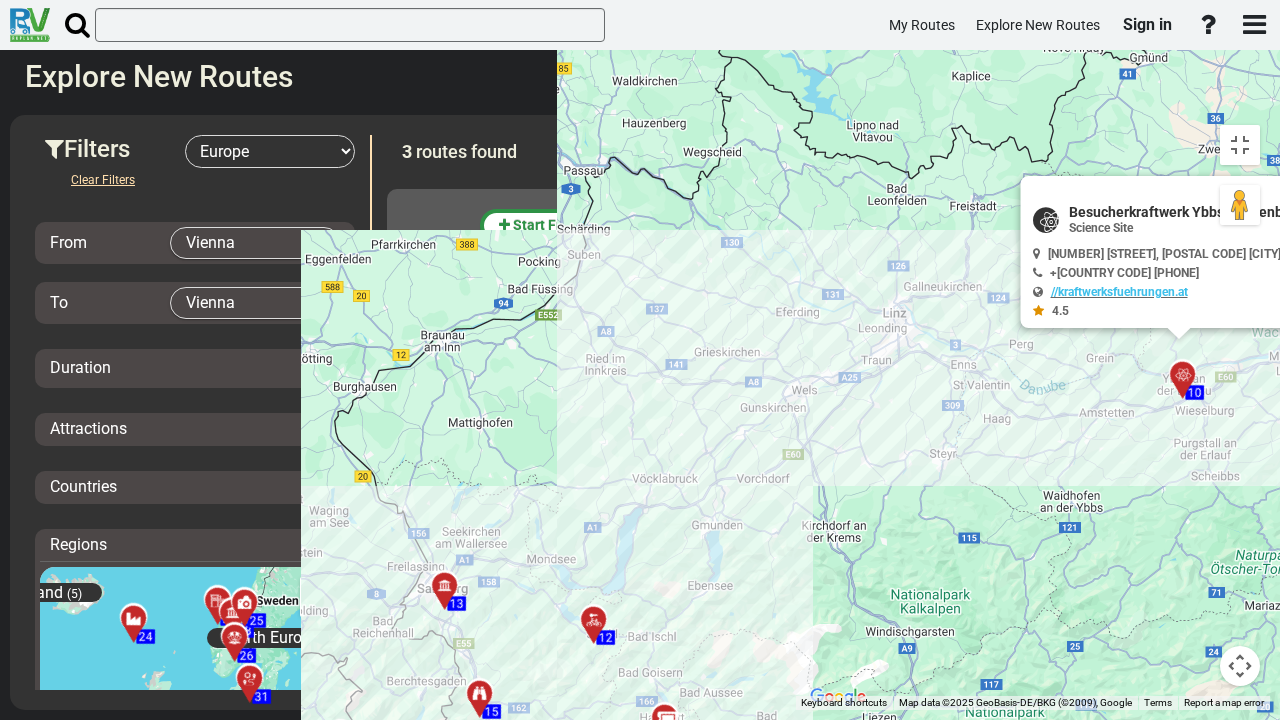 drag, startPoint x: 300, startPoint y: 371, endPoint x: 668, endPoint y: 410, distance: 370.0608 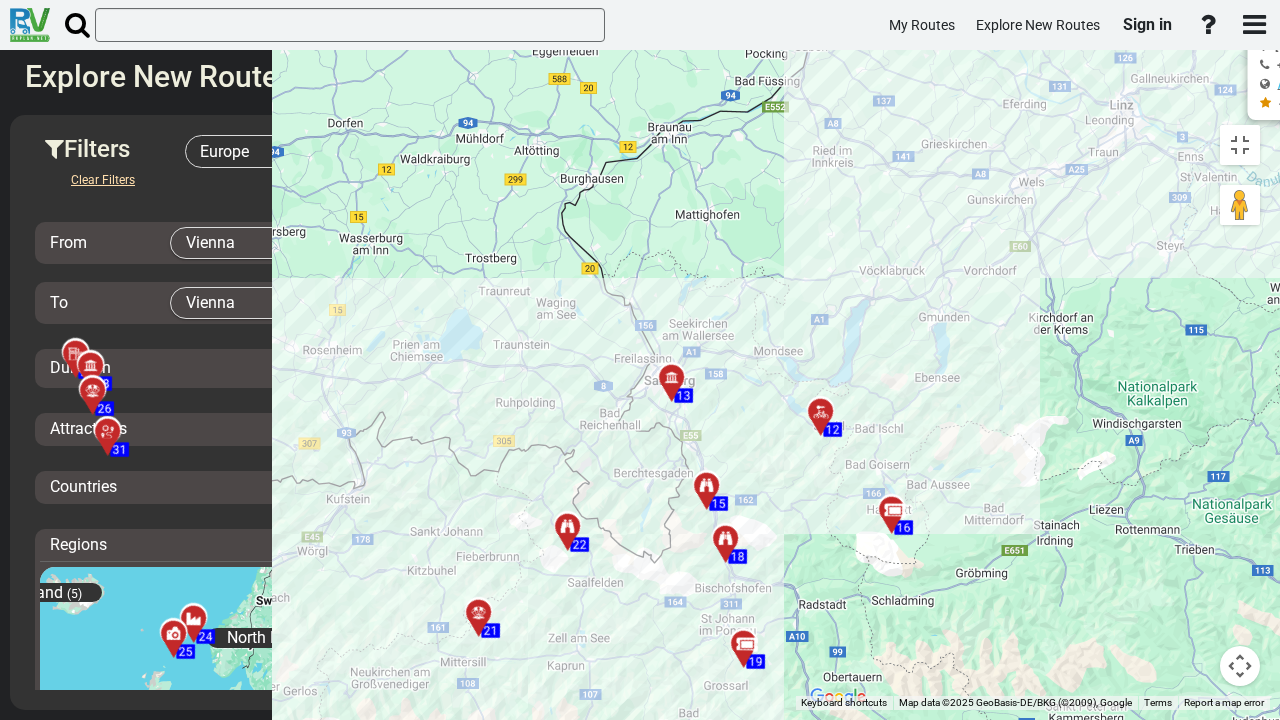 drag, startPoint x: 451, startPoint y: 509, endPoint x: 638, endPoint y: 339, distance: 252.72318 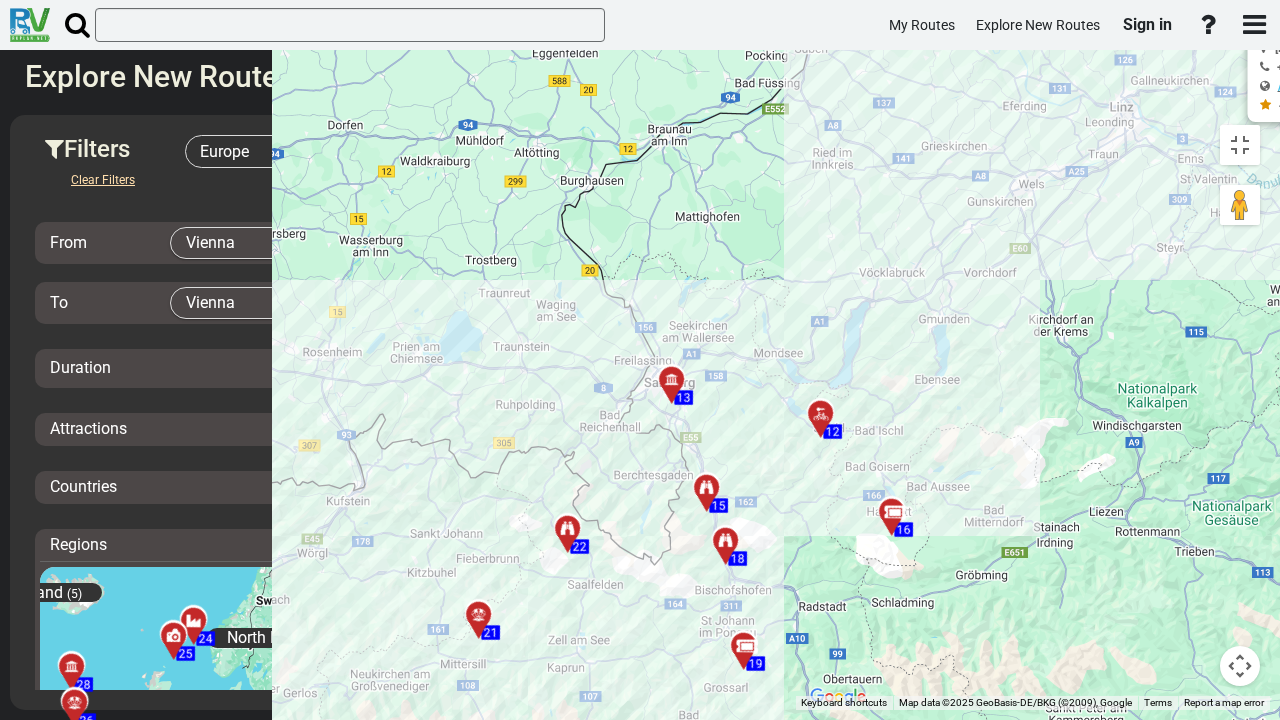 click at bounding box center (821, 415) 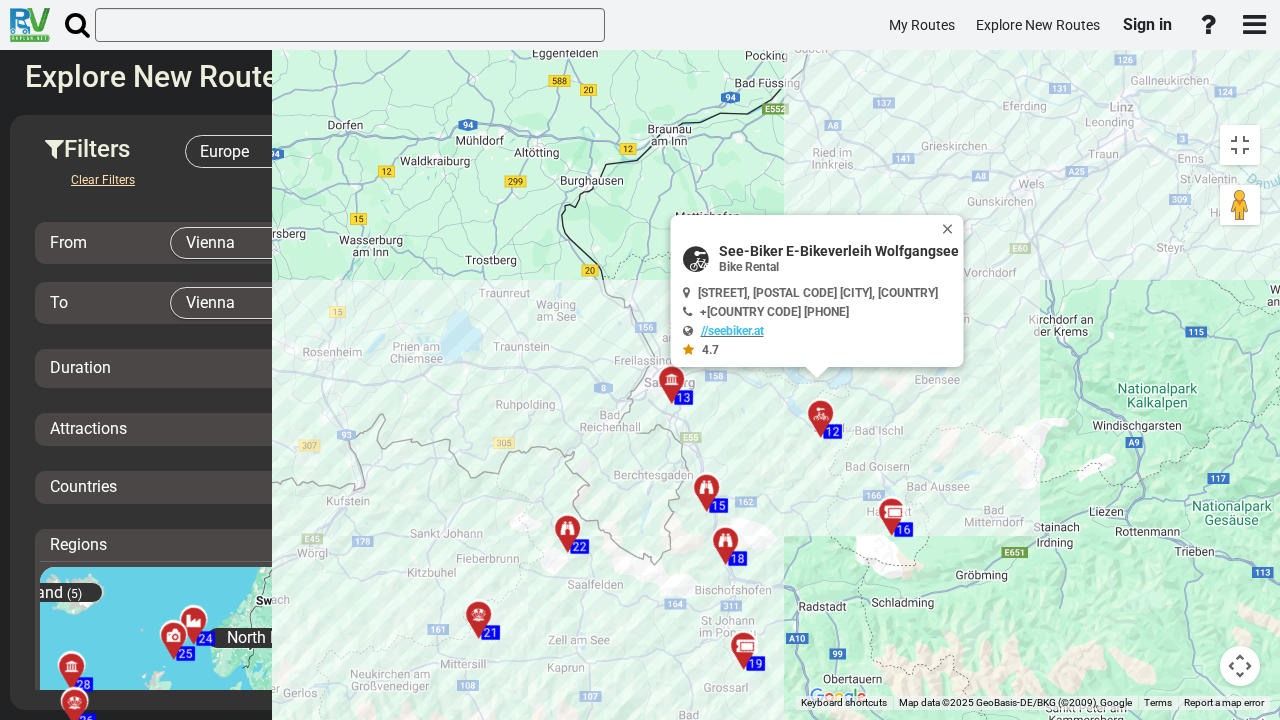 click on "To activate drag with keyboard, press Alt + Enter. Once in keyboard drag state, use the arrow keys to move the marker. To complete the drag, press the Enter key. To cancel, press Escape. 43 43 5 5 6 6 10 10 45 45 7 7 29 29 41 41 34 34 16 16 35 35 12 12 40 40 37 37 15 15 18 18 19 19 38 38 13 13 22 22 21 21 32 32 24 24 25 25 28 28 31 31 26 26                                                                                                                                                                                                                                                                                                                                                                                                                                                                                                                                                                                                                               See-Biker E-Bikeverleih Wolfgangsee Bike Rental +[COUNTRY CODE] [PHONE] 4.7" at bounding box center [1035, 412] 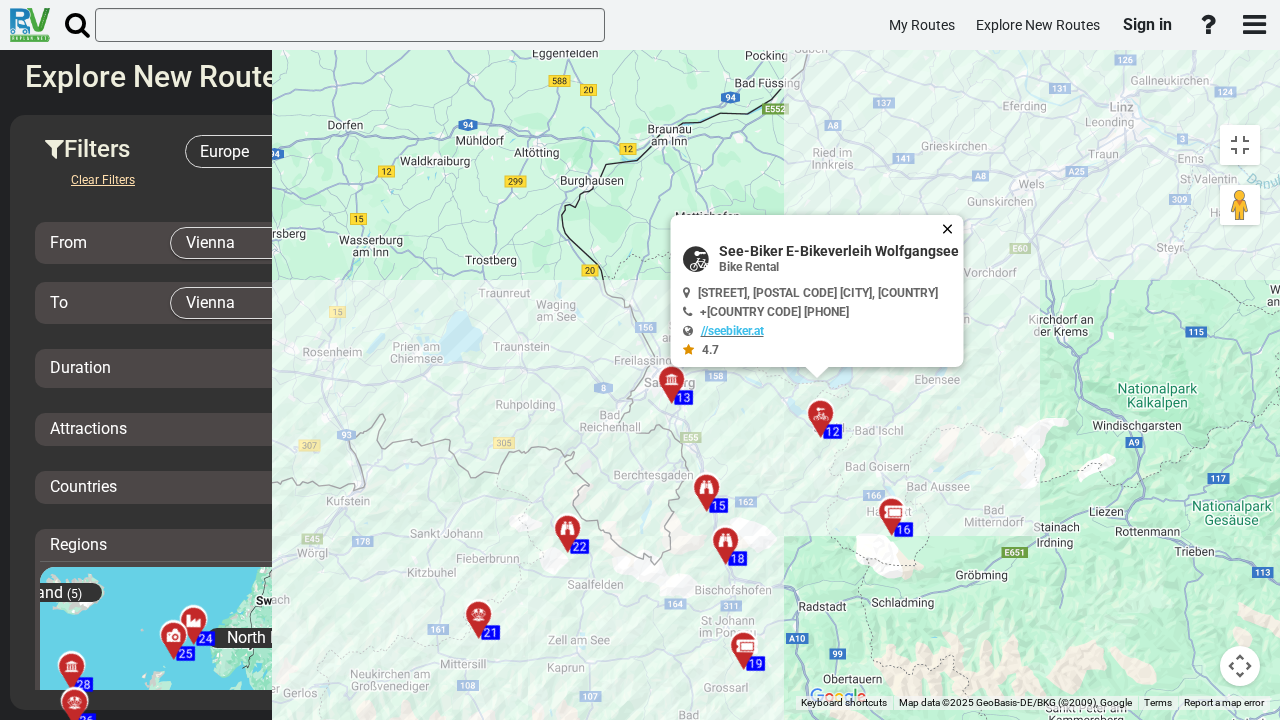 click at bounding box center [952, 230] 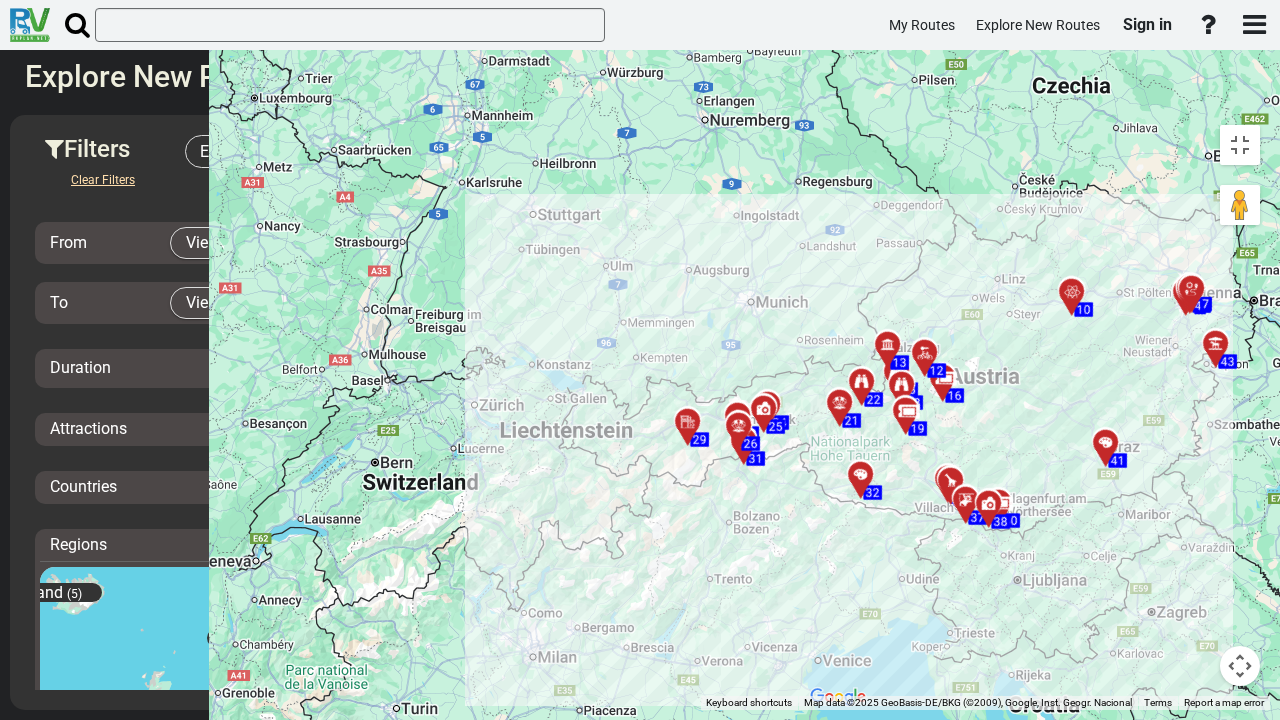 drag, startPoint x: 775, startPoint y: 382, endPoint x: 665, endPoint y: 338, distance: 118.473625 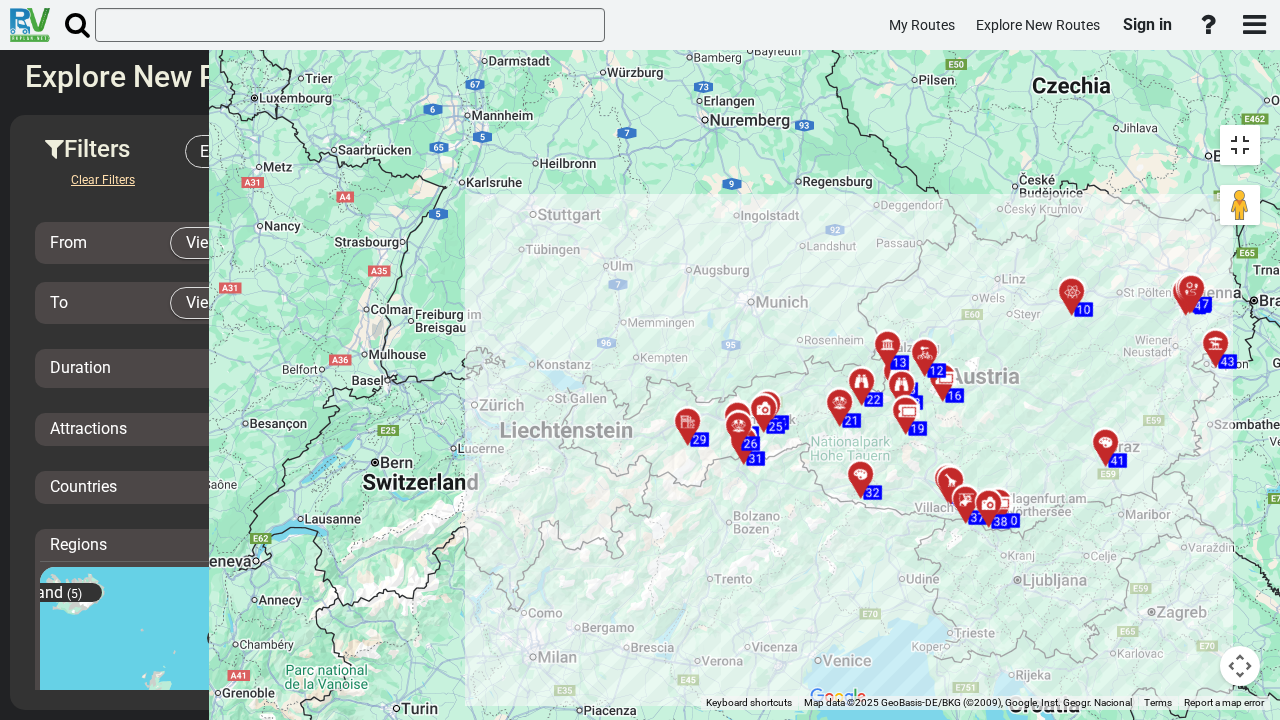 click at bounding box center (1240, 145) 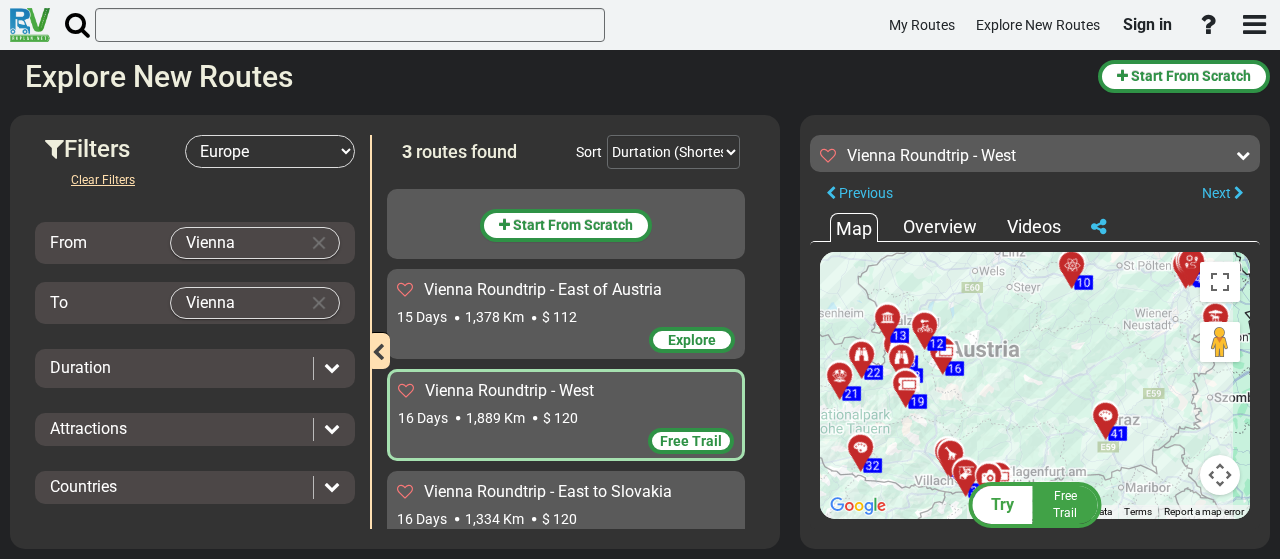 click on "Overview" at bounding box center [940, 227] 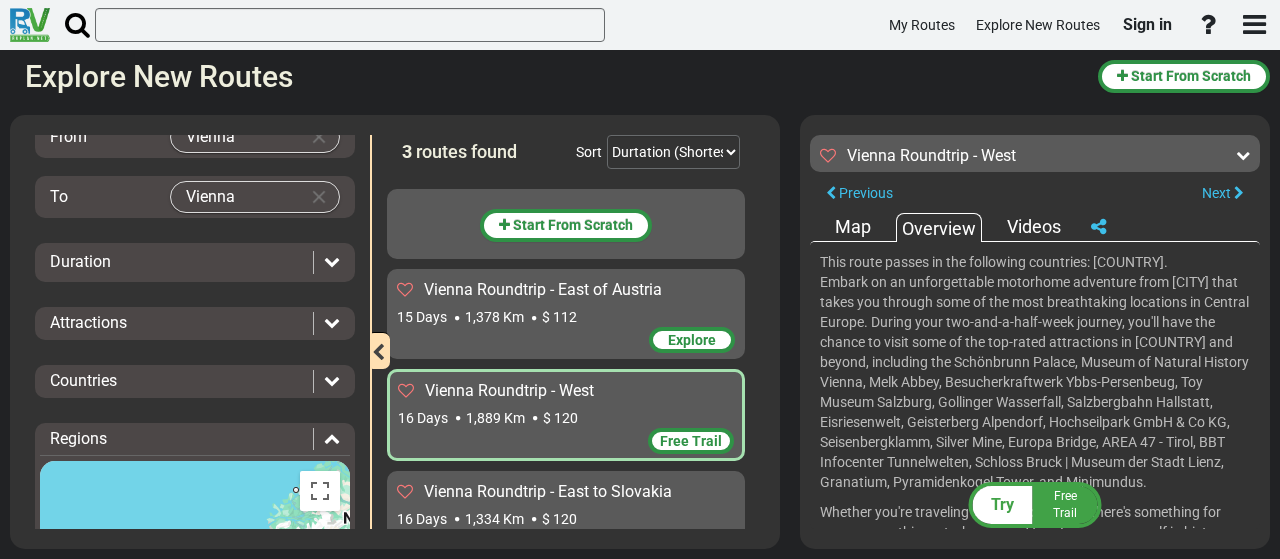 scroll, scrollTop: 100, scrollLeft: 0, axis: vertical 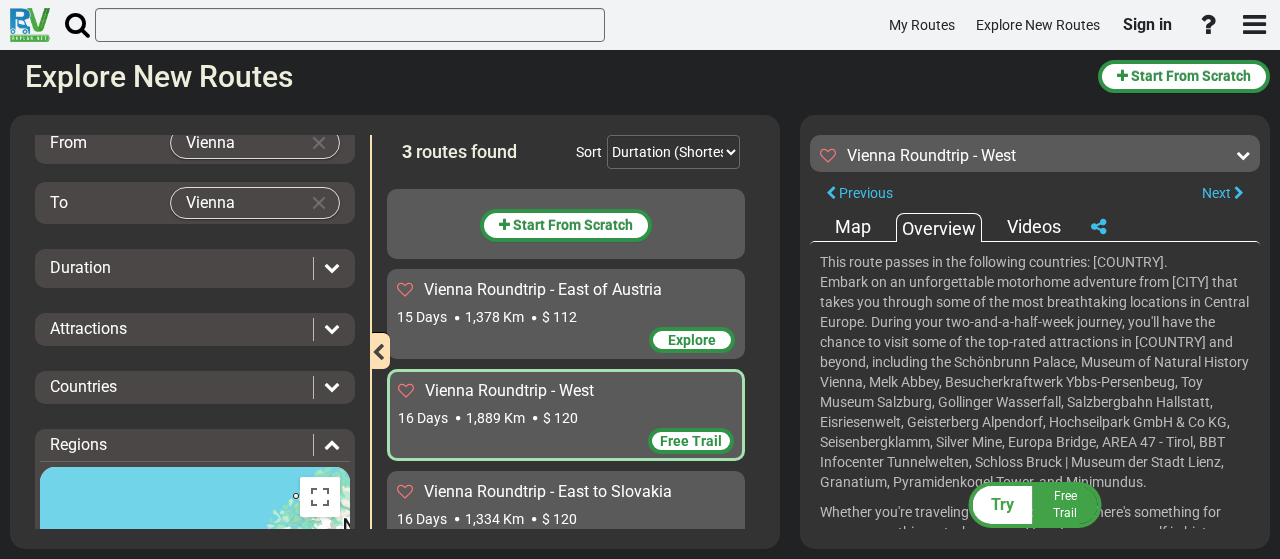 click on "Duration" at bounding box center (176, 268) 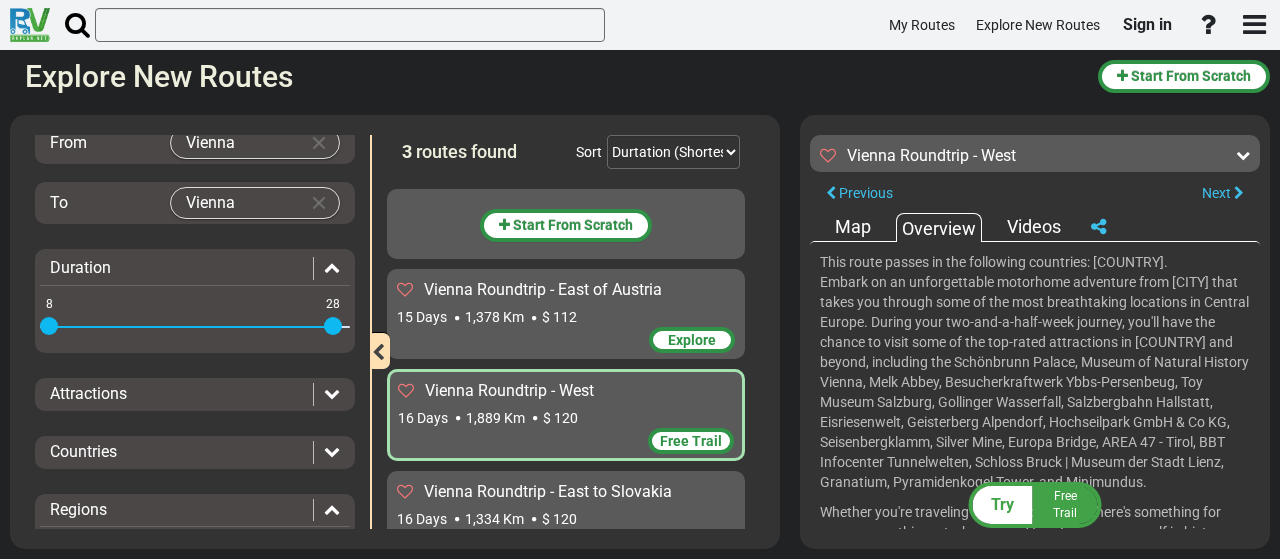 click on "Duration" at bounding box center [176, 268] 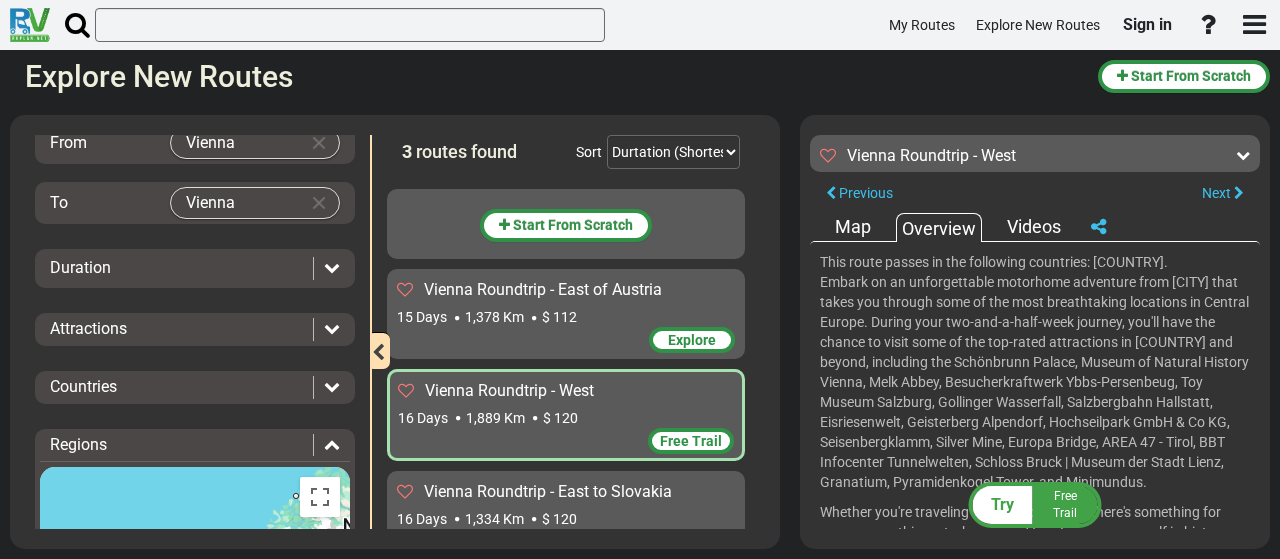 click on "Attractions" at bounding box center [181, 329] 